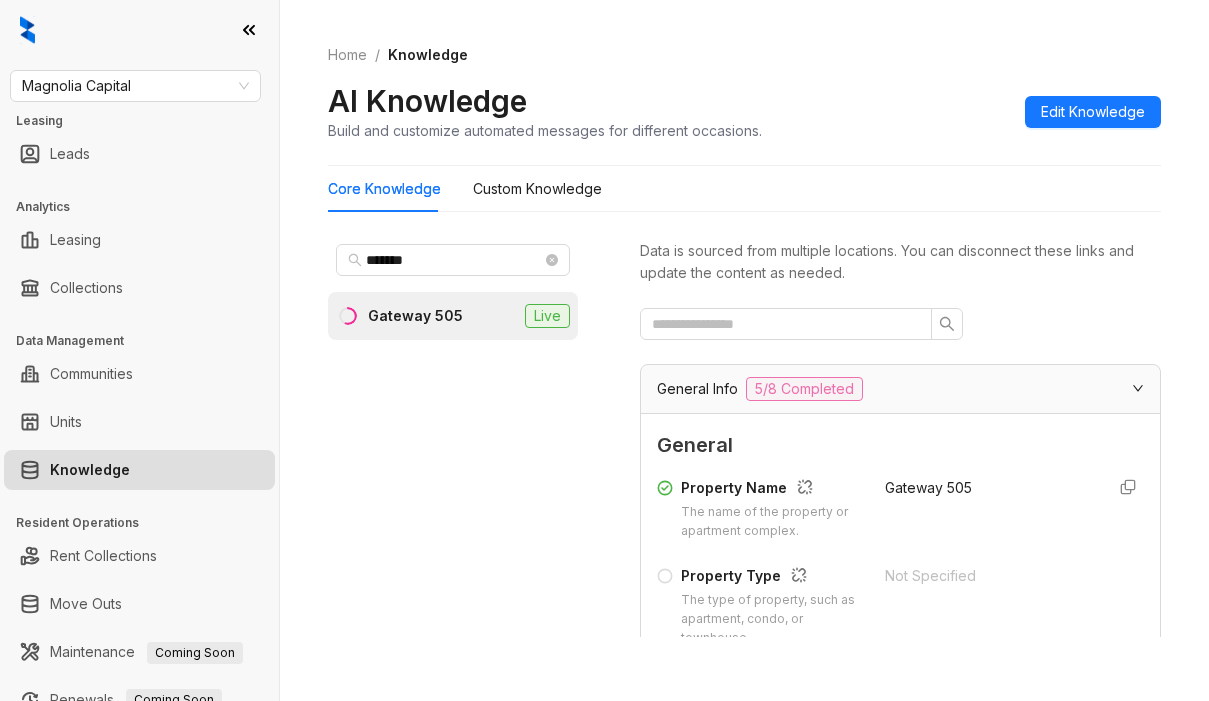 scroll, scrollTop: 0, scrollLeft: 0, axis: both 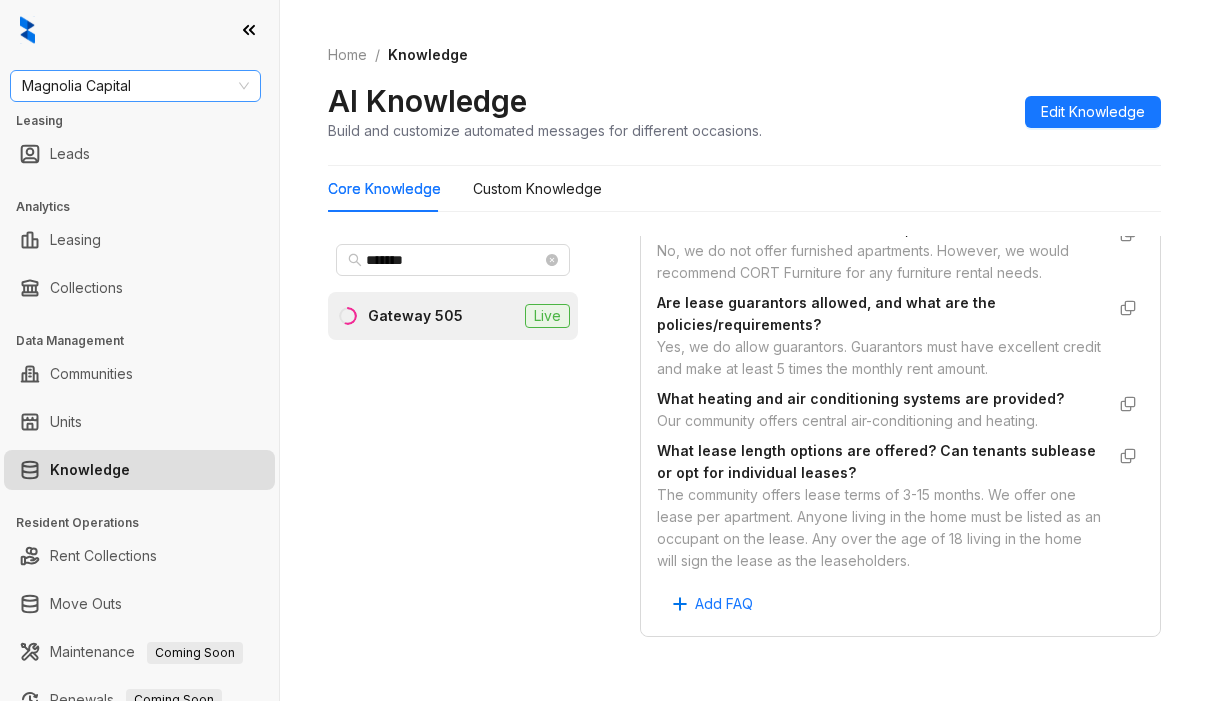click on "Magnolia Capital" at bounding box center (135, 86) 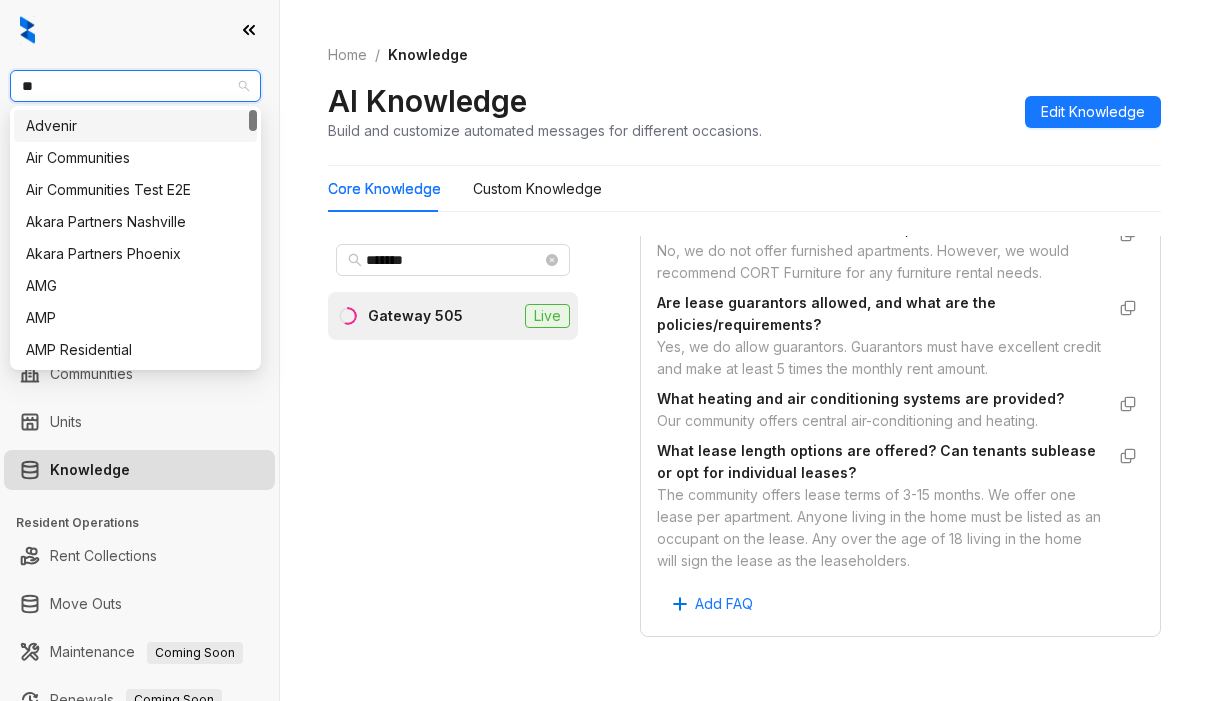 type on "***" 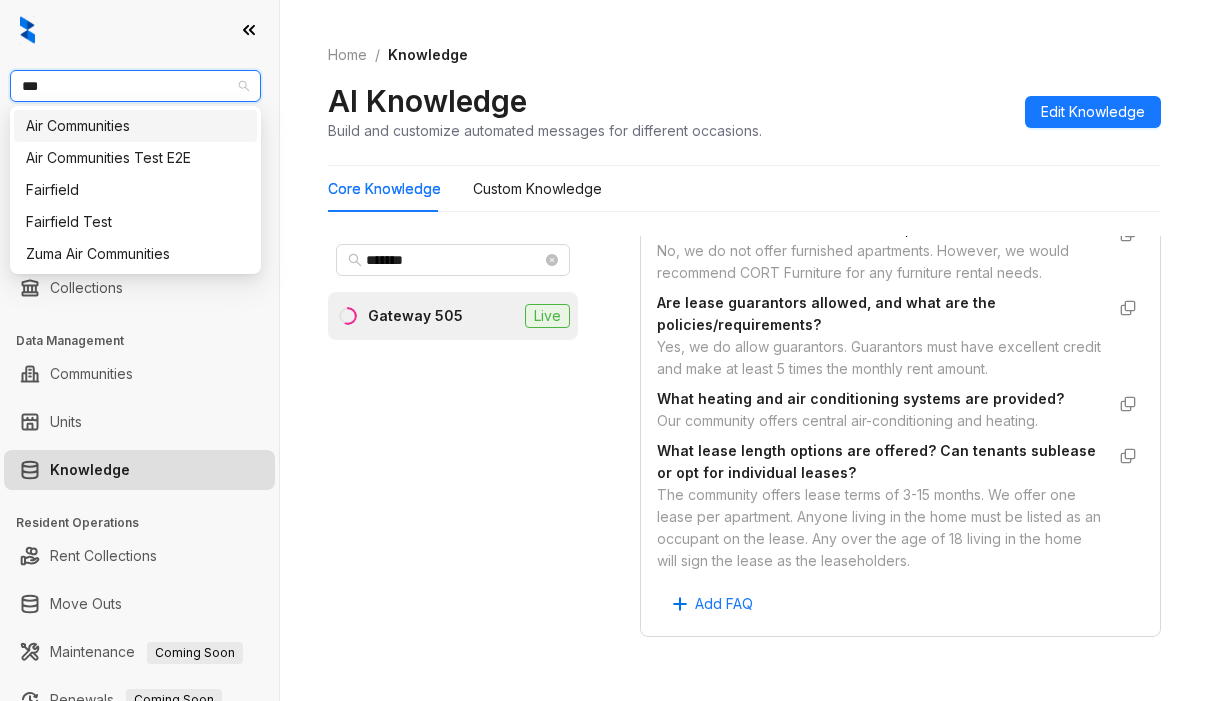 click on "Air Communities" at bounding box center [135, 126] 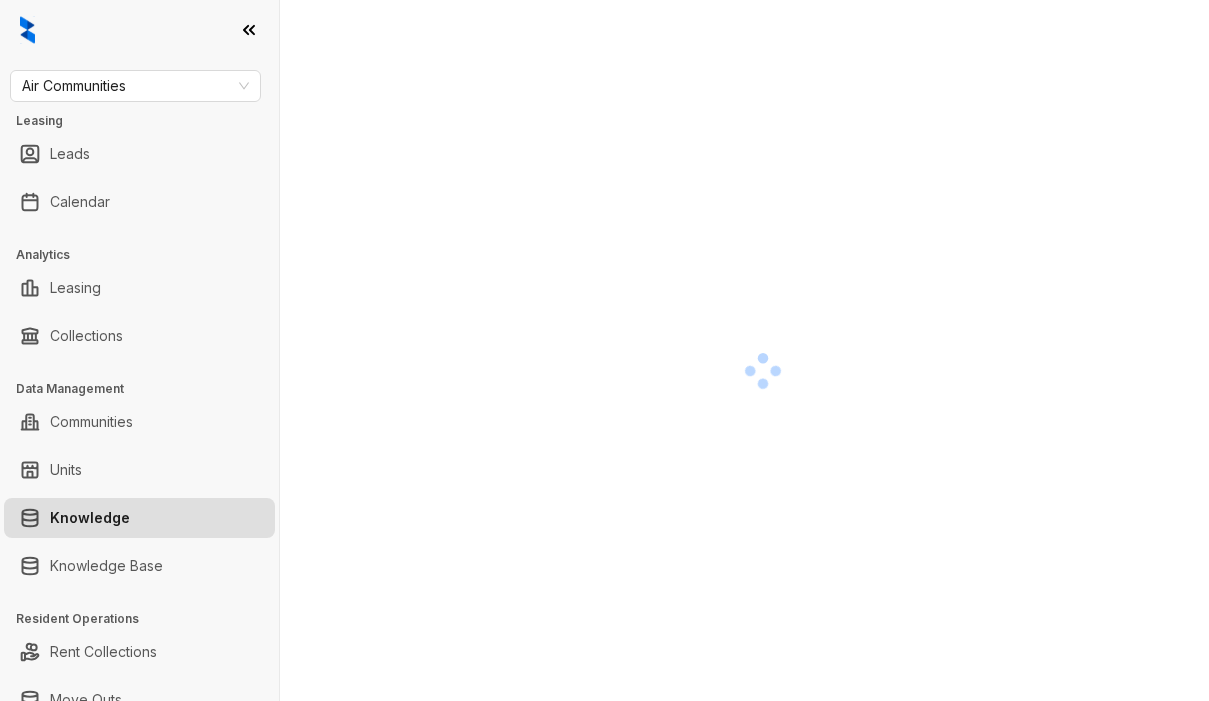 scroll, scrollTop: 0, scrollLeft: 0, axis: both 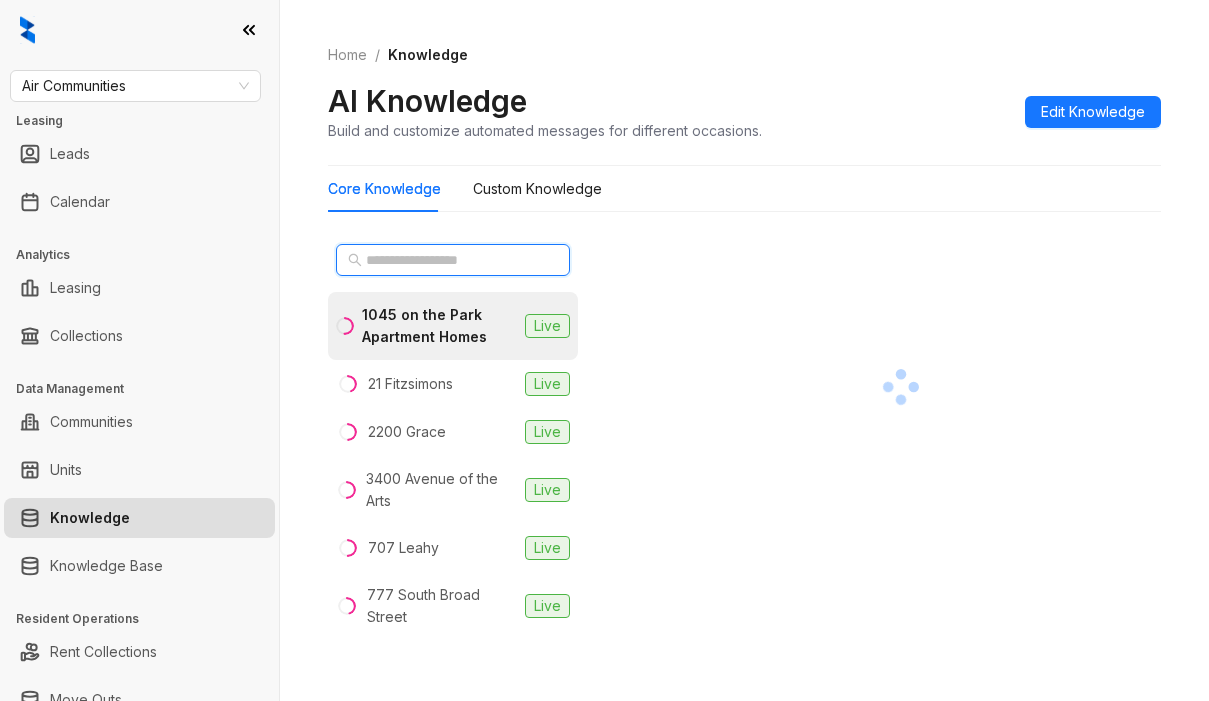 click at bounding box center (454, 260) 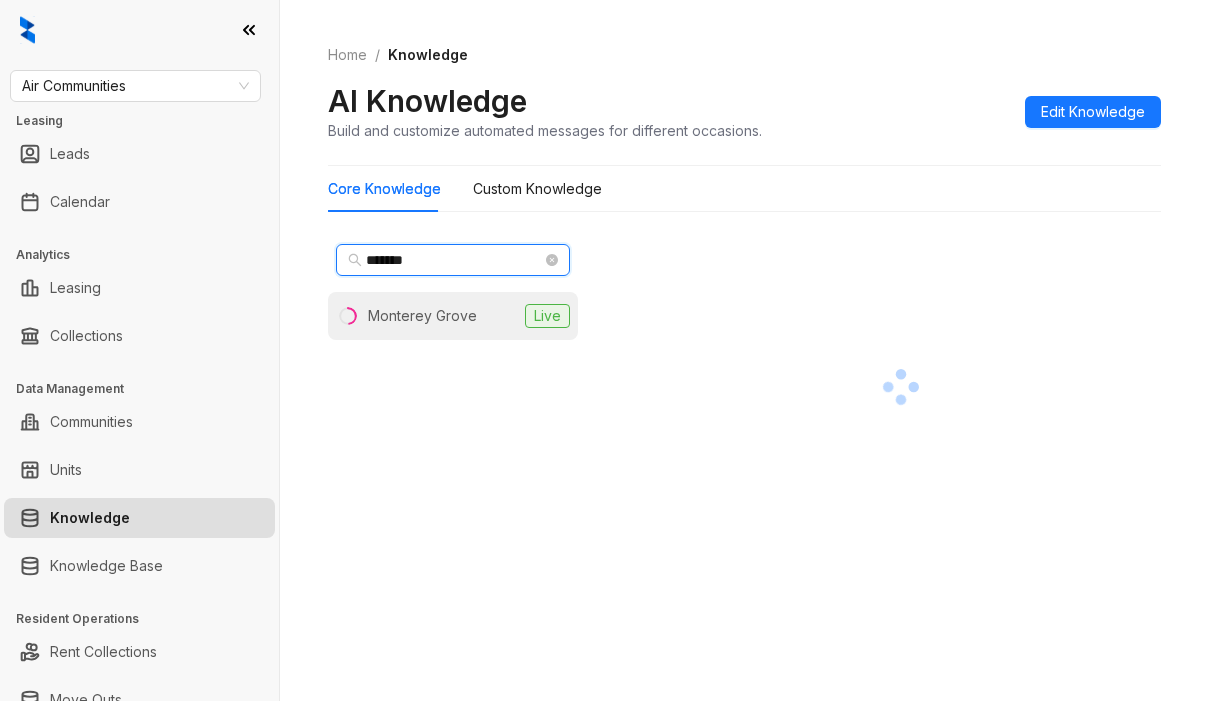 type on "*******" 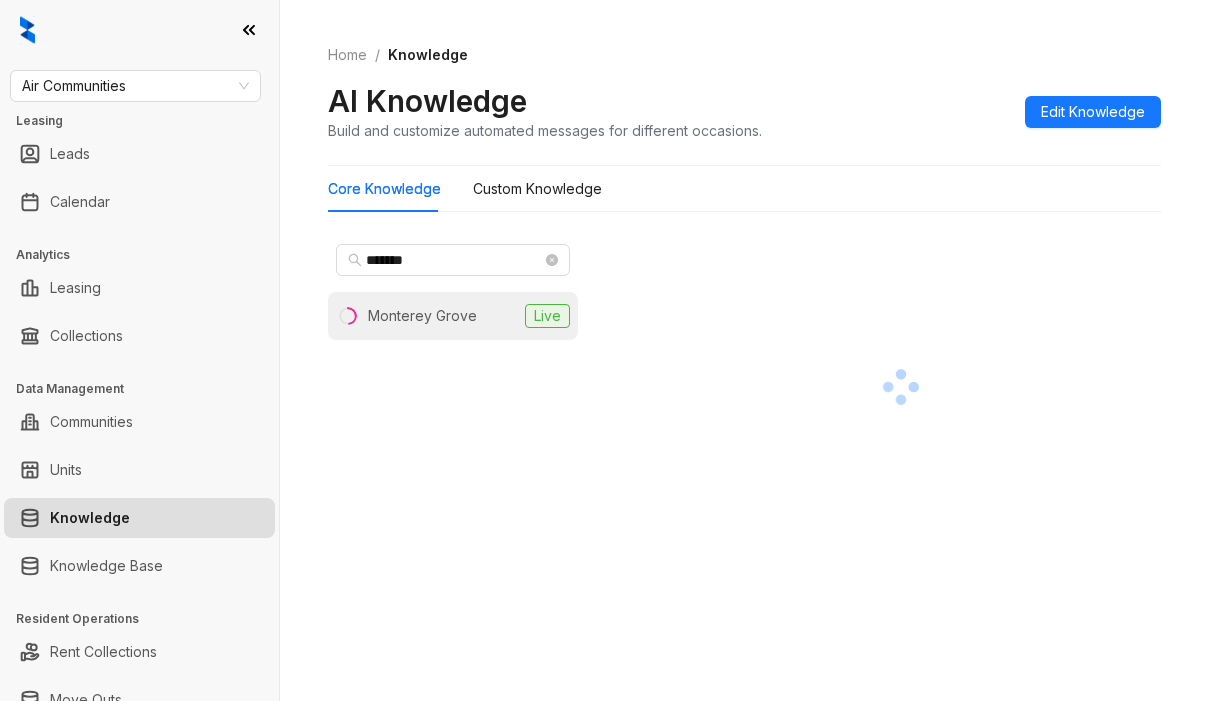 click on "Monterey Grove" at bounding box center [422, 316] 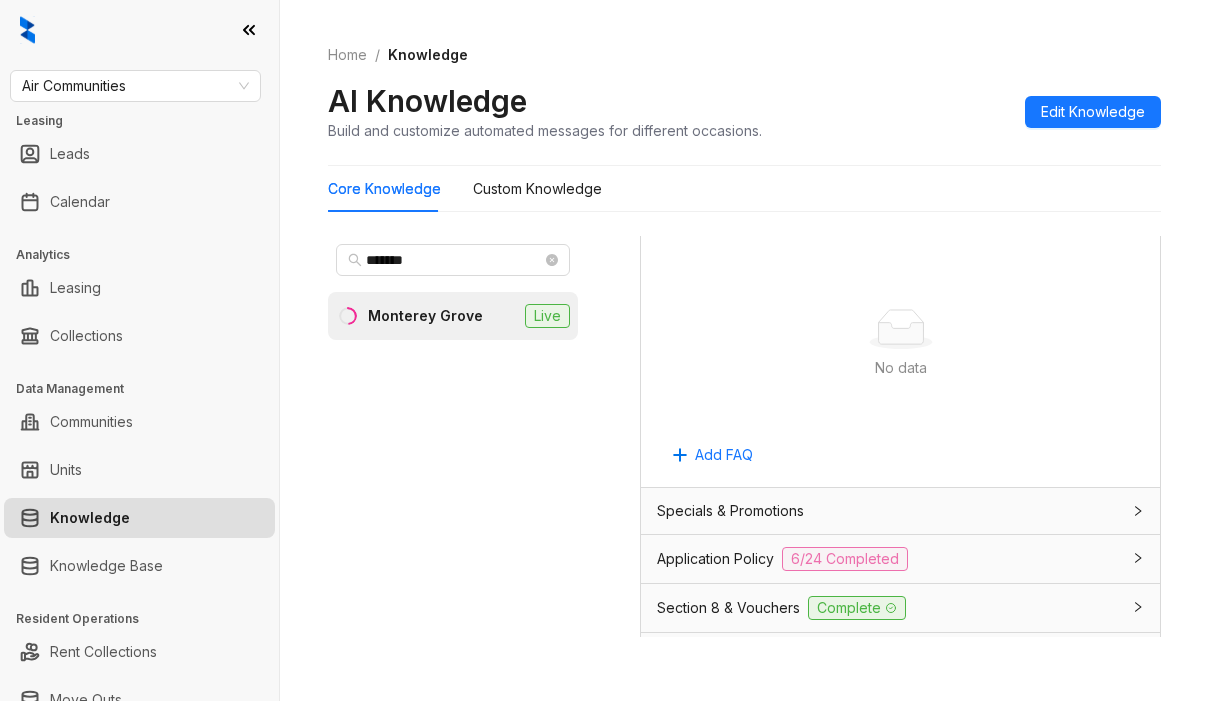 scroll, scrollTop: 1400, scrollLeft: 0, axis: vertical 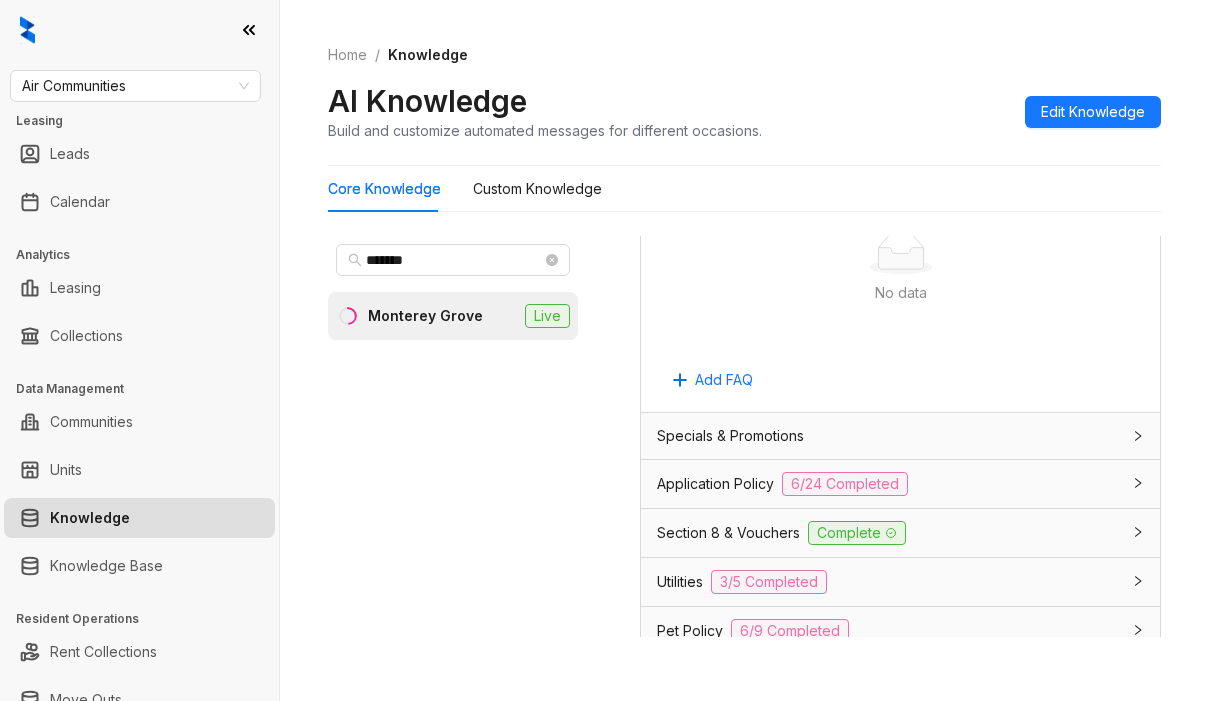 click on "Application Policy" at bounding box center (715, 484) 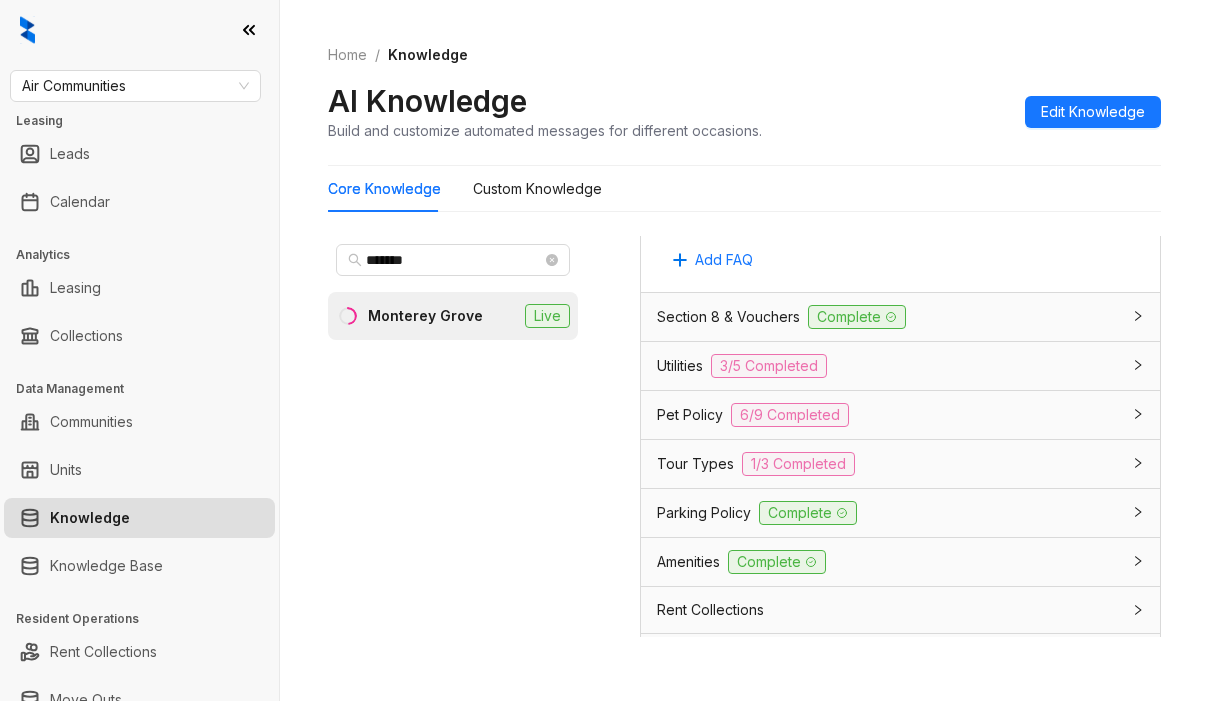 scroll, scrollTop: 4400, scrollLeft: 0, axis: vertical 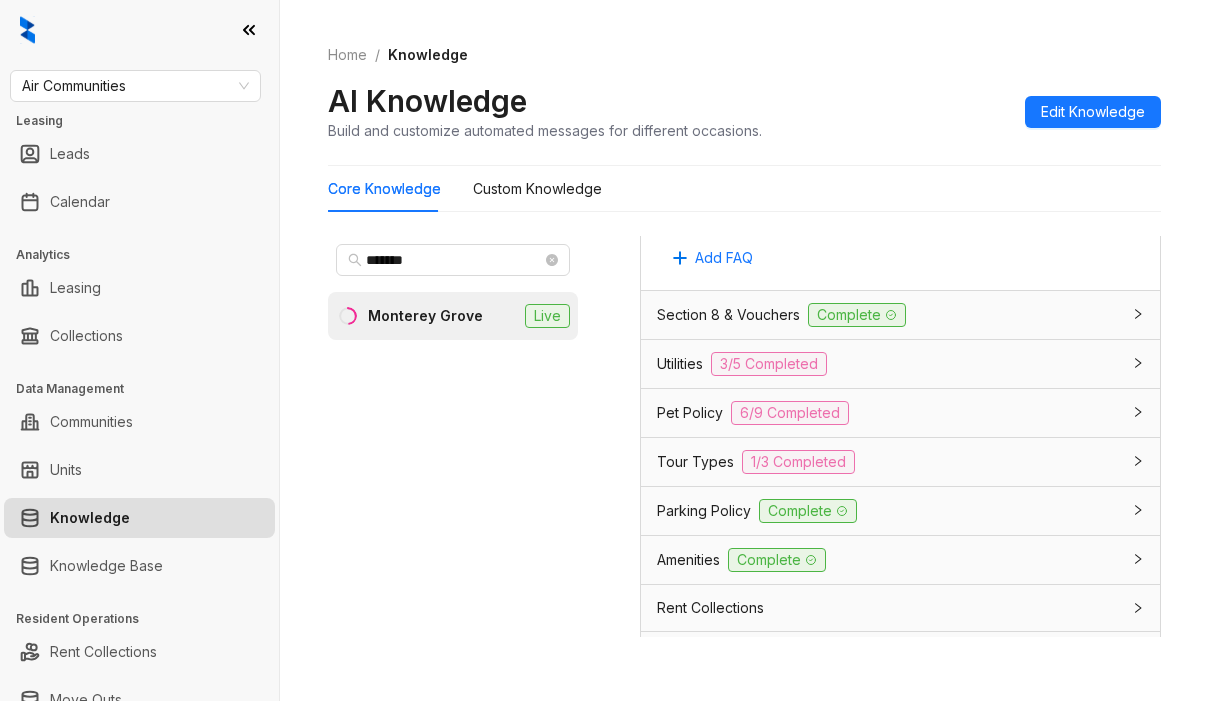 click on "Utilities" at bounding box center [680, 364] 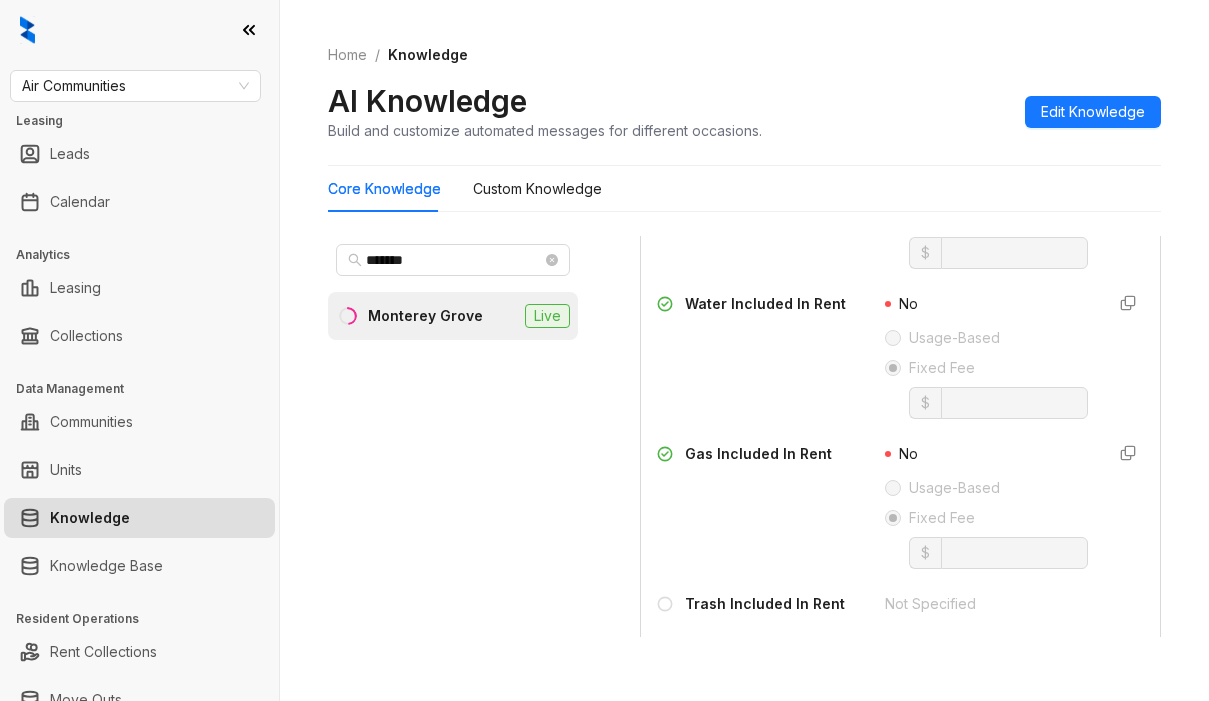 scroll, scrollTop: 4700, scrollLeft: 0, axis: vertical 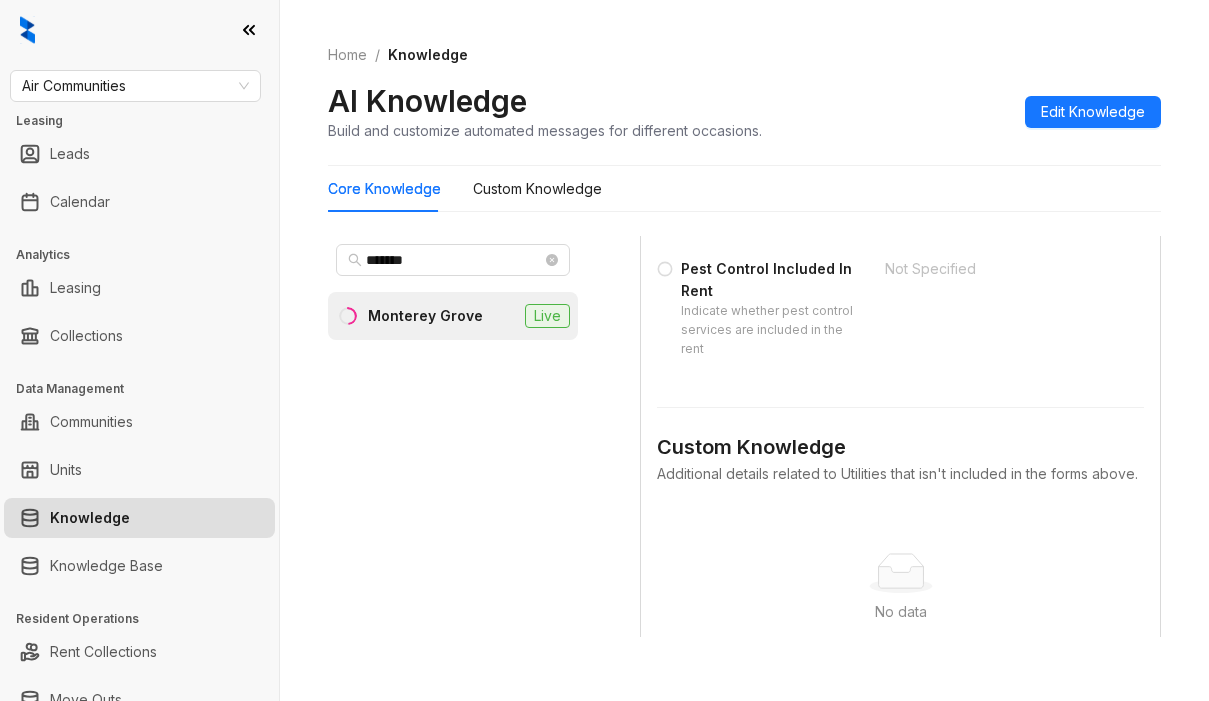 click on "Home  /  Knowledge AI Knowledge Build and customize automated messages for different occasions. Edit Knowledge" at bounding box center (744, 93) 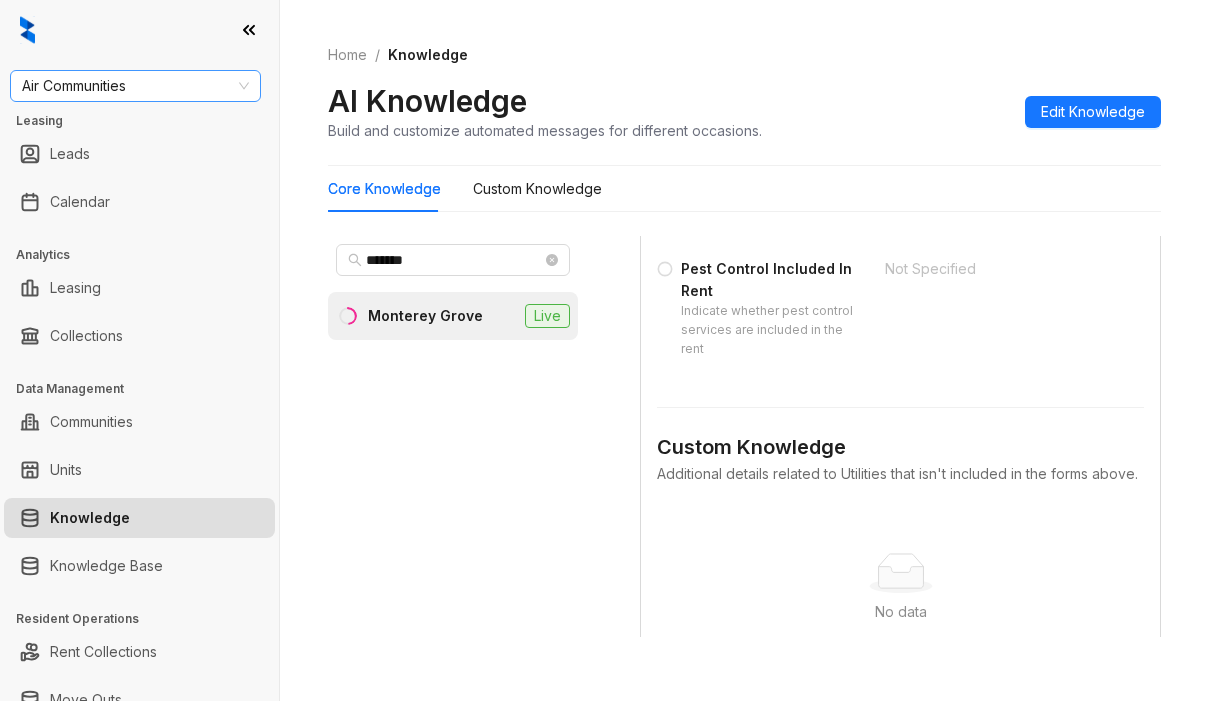 click on "Air Communities" at bounding box center [135, 86] 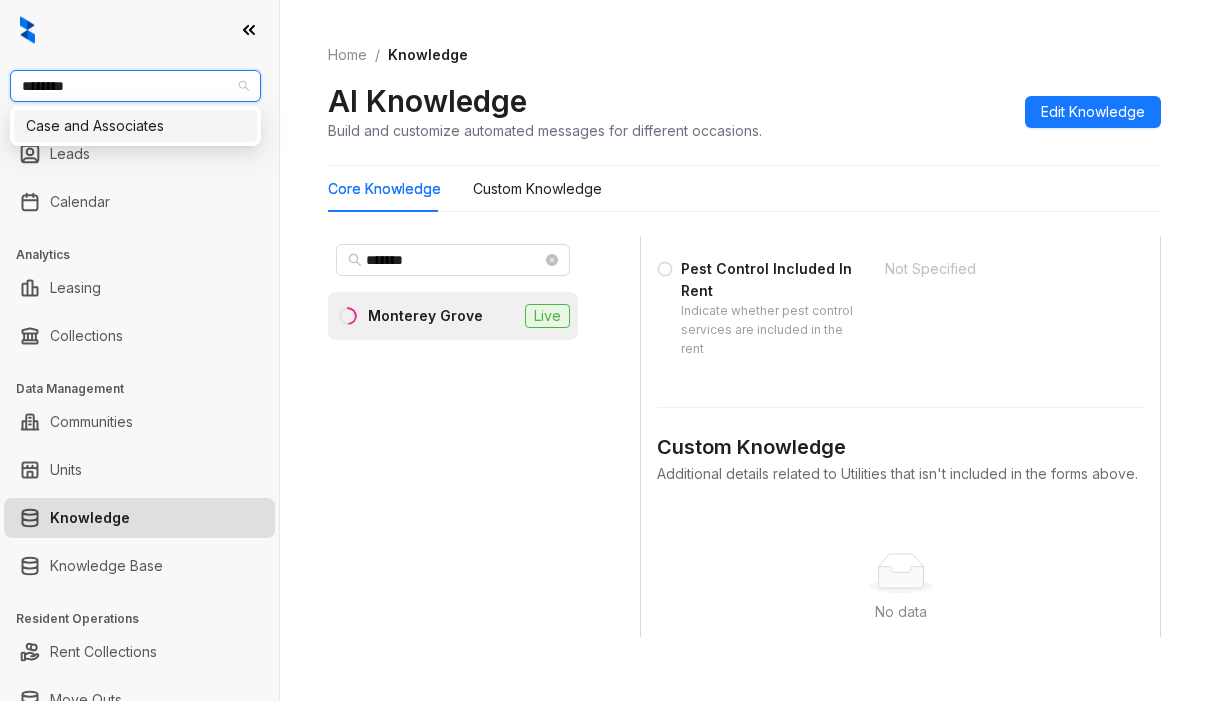 type on "********" 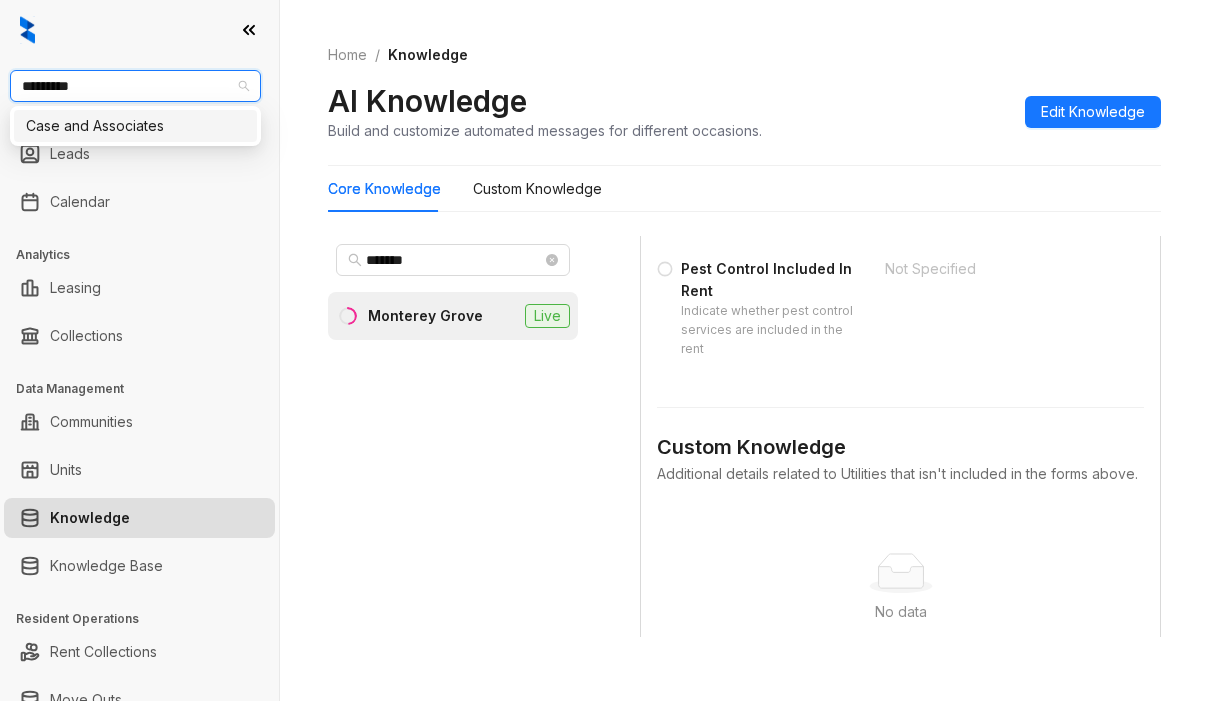 click on "Case and Associates" at bounding box center (135, 126) 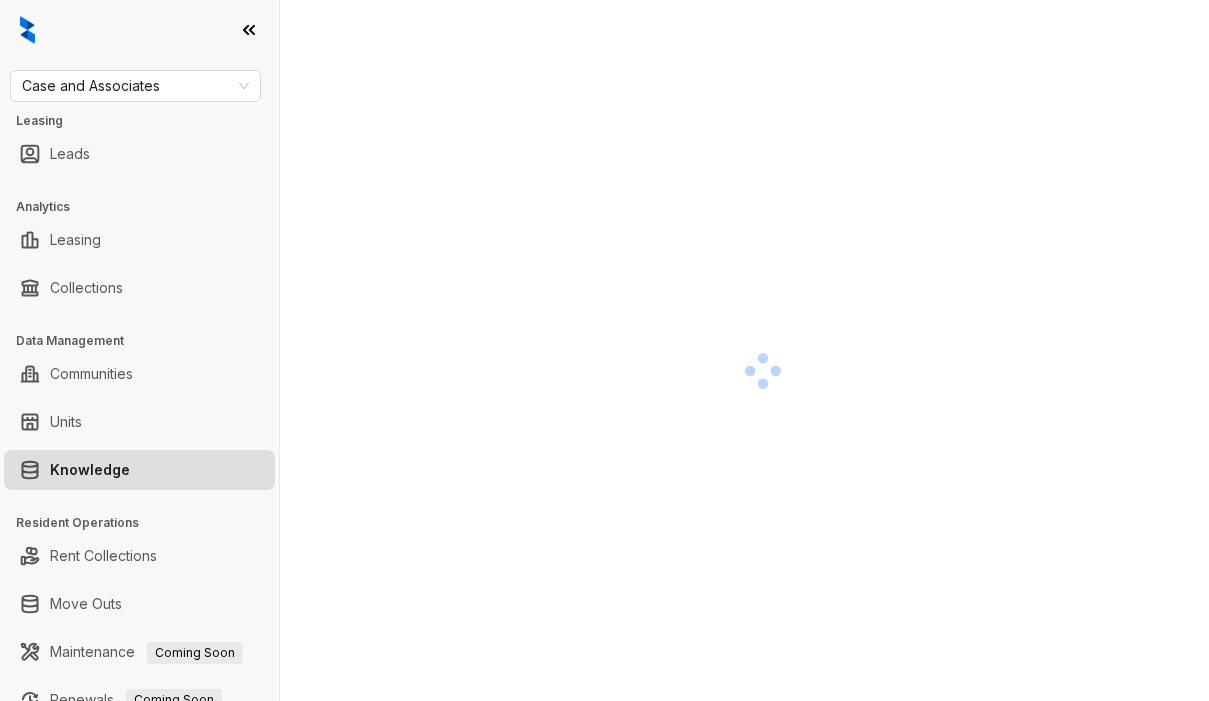 scroll, scrollTop: 0, scrollLeft: 0, axis: both 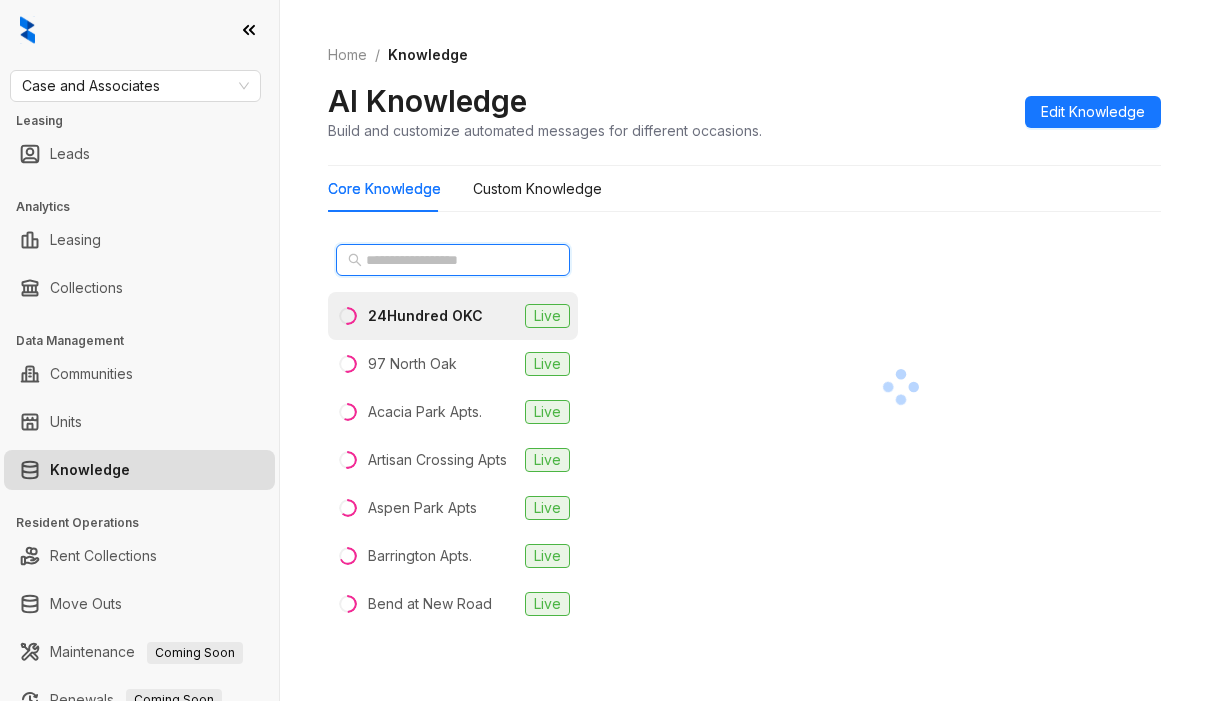 click at bounding box center [454, 260] 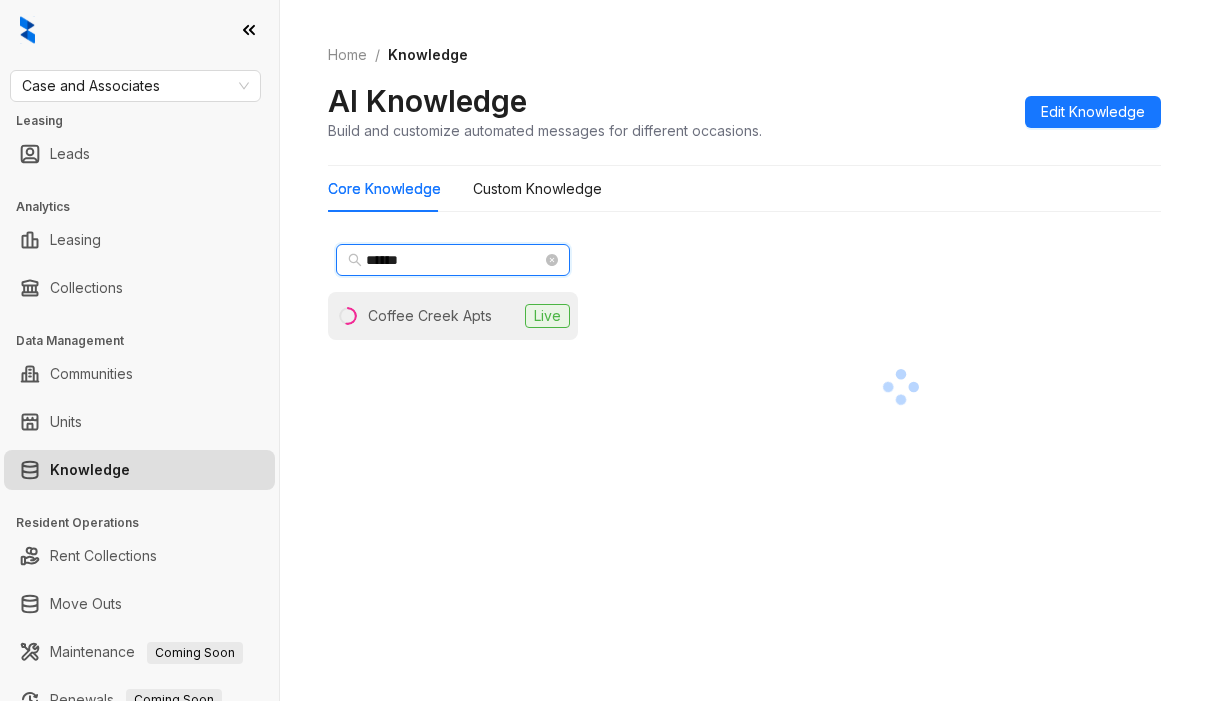 type on "******" 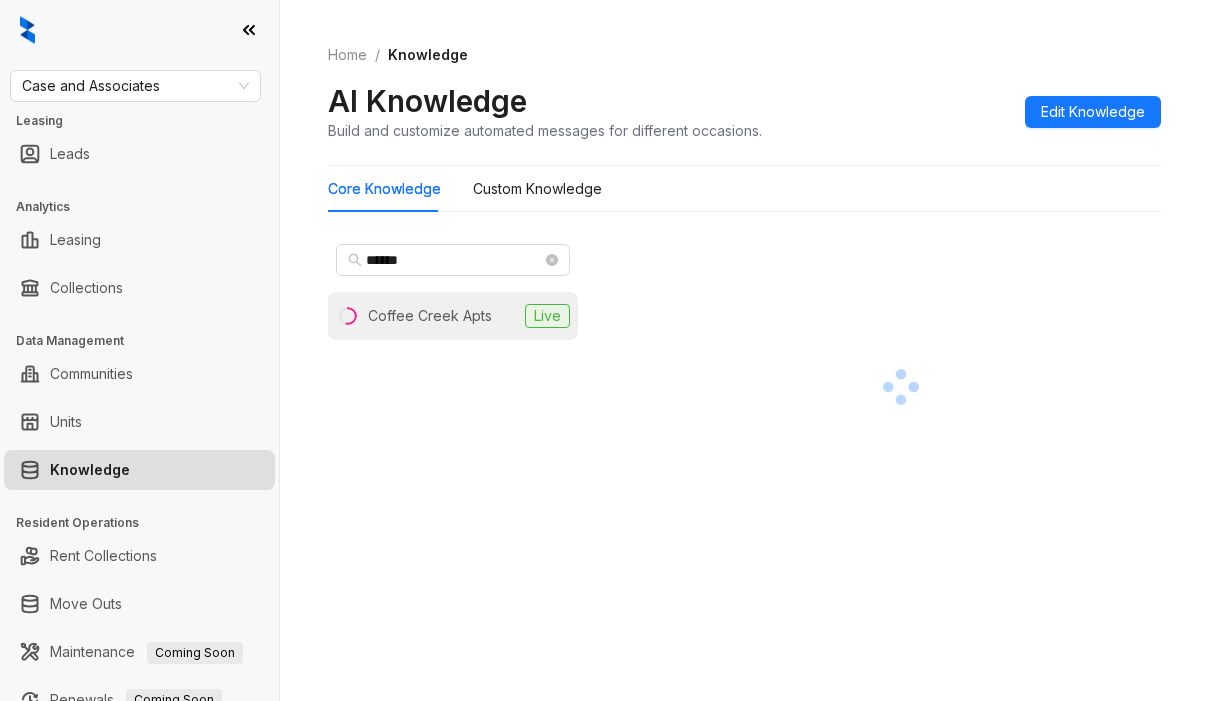 click on "Coffee Creek Apts" at bounding box center (430, 316) 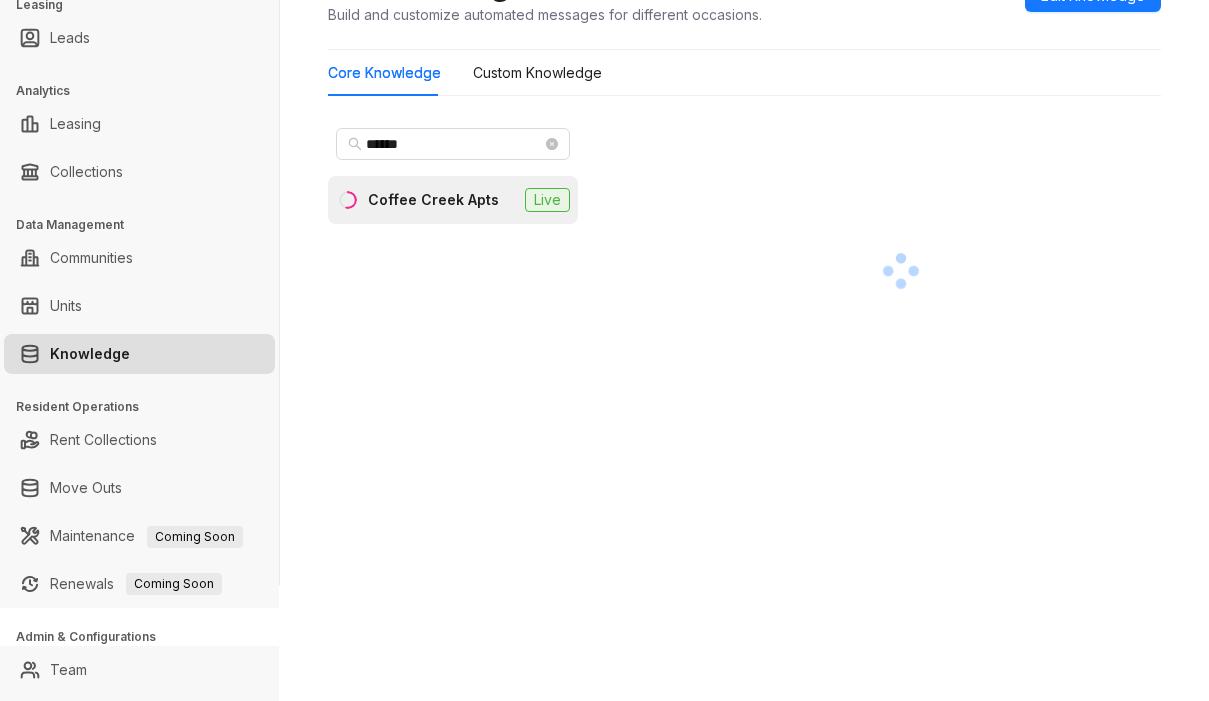 scroll, scrollTop: 157, scrollLeft: 0, axis: vertical 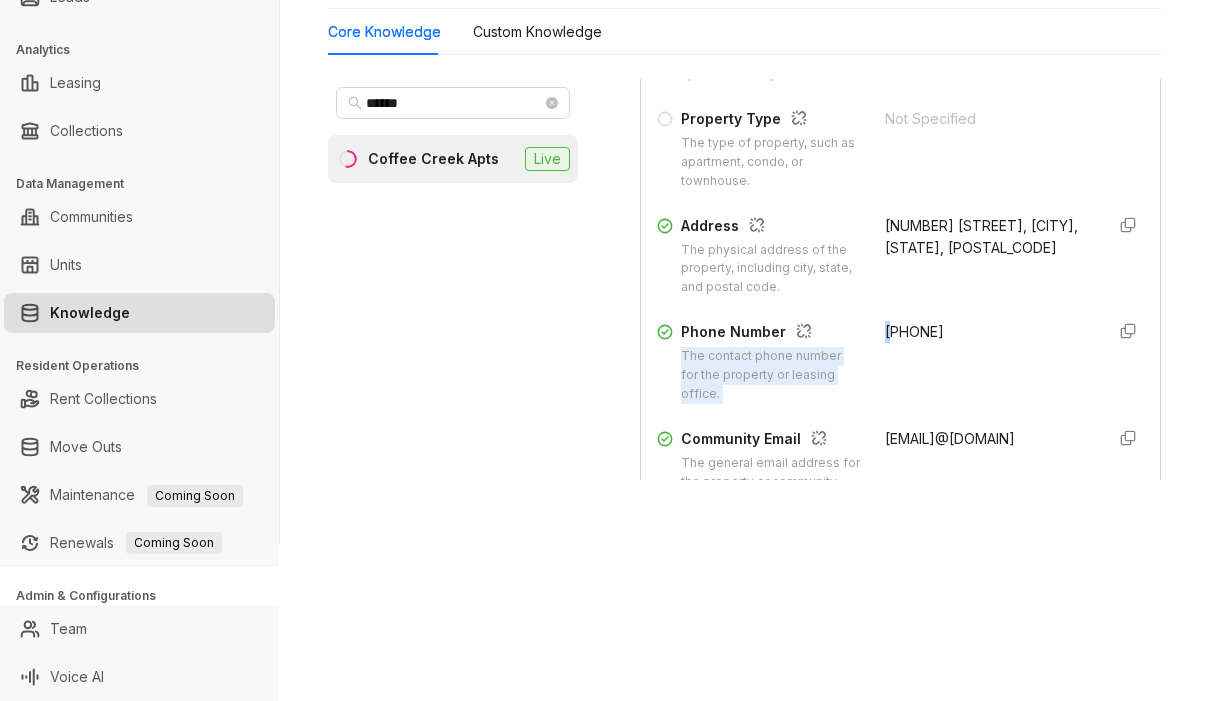 drag, startPoint x: 848, startPoint y: 320, endPoint x: 872, endPoint y: 317, distance: 24.186773 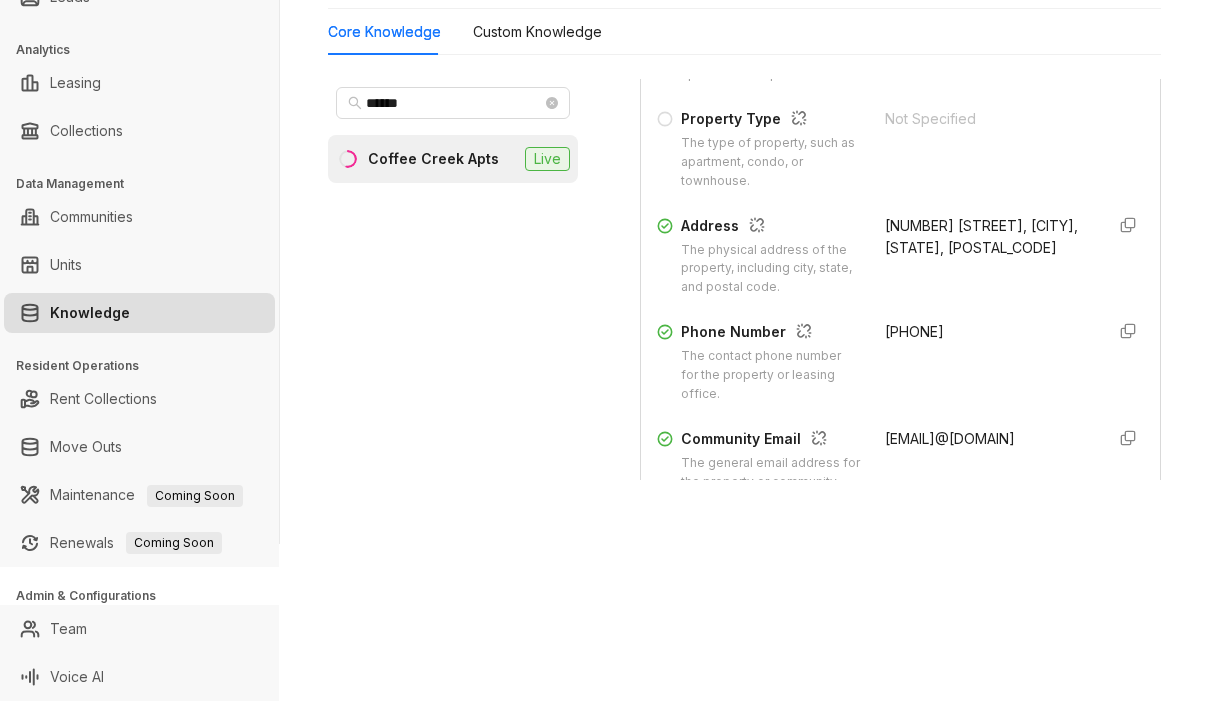 drag, startPoint x: 907, startPoint y: 272, endPoint x: 892, endPoint y: 287, distance: 21.213203 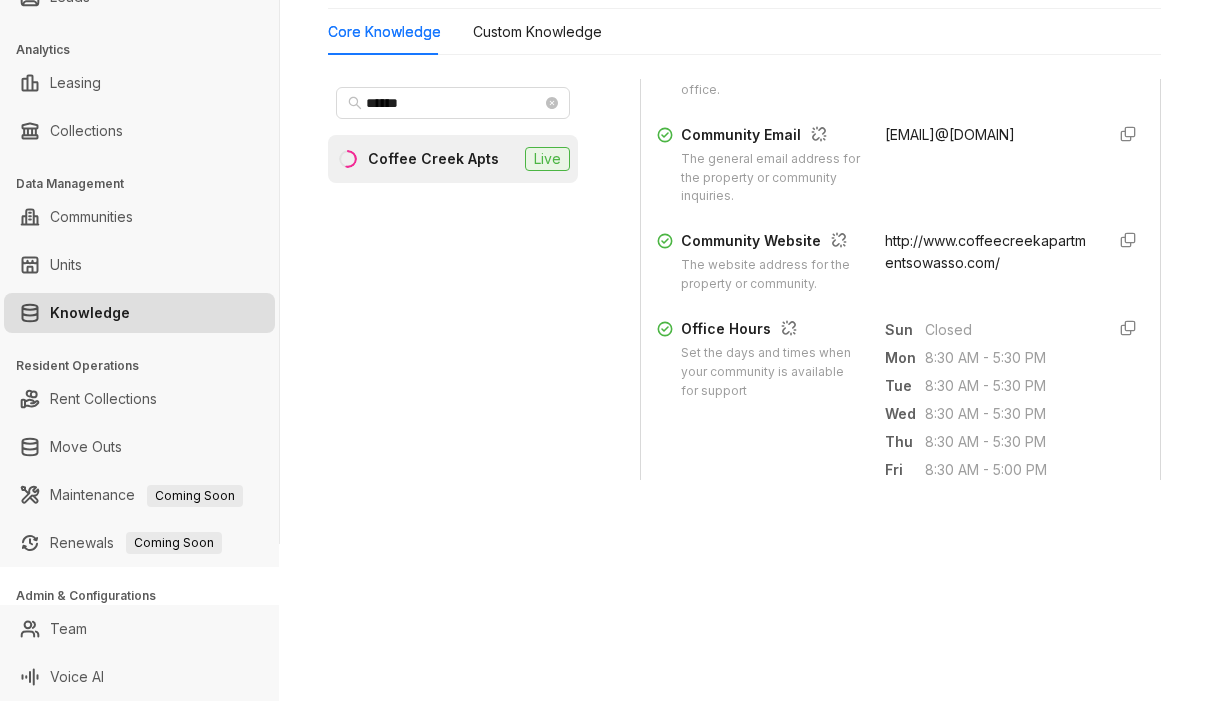 scroll, scrollTop: 700, scrollLeft: 0, axis: vertical 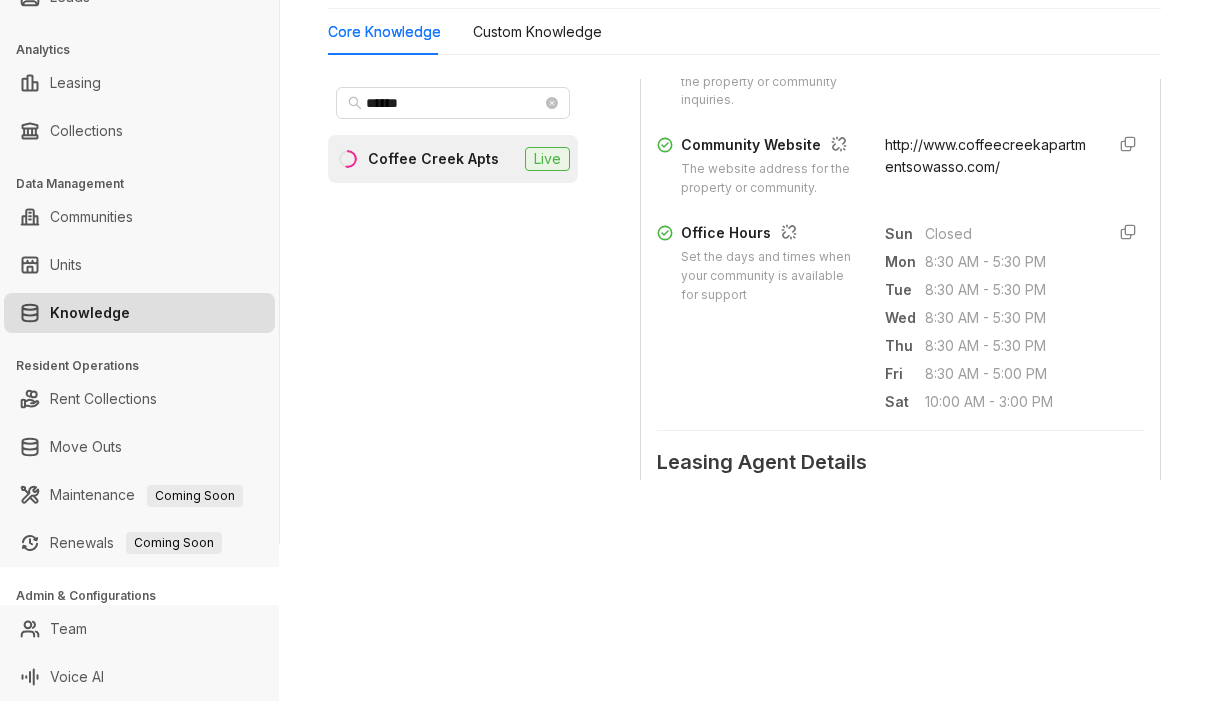 click on "Case and Associates Leasing Leads Analytics Leasing Collections Data Management Communities Units Knowledge Resident Operations Rent Collections Move Outs Maintenance Coming Soon Renewals Coming Soon Admin & Configurations Team Voice AI Home  /  Knowledge AI Knowledge Build and customize automated messages for different occasions. Edit Knowledge Core Knowledge Custom Knowledge ****** Coffee Creek Apts Live Data is sourced from multiple locations. You can disconnect these links and update the content as needed. General Info 6/8 Completed General Property Name The name of the property or apartment complex. Coffee Creek Apts. Property Type The type of property, such as apartment, condo, or townhouse. Not Specified Address The physical address of the property, including city, state, and postal code. [NUMBER] [STREET], [CITY], [STATE], [POSTAL_CODE] Phone Number The contact phone number for the property or leasing office. [PHONE] Community Email The general email address for the property or community inquiries. Sun Mon" at bounding box center (604, 350) 